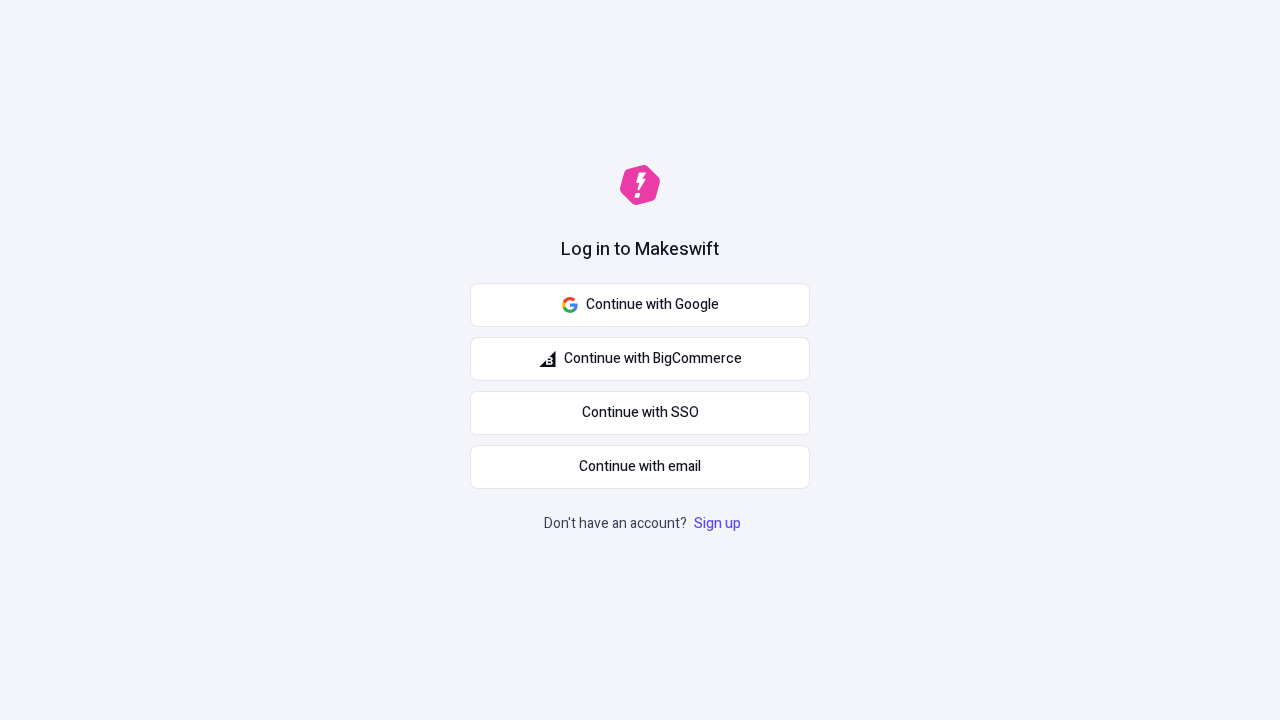scroll, scrollTop: 0, scrollLeft: 0, axis: both 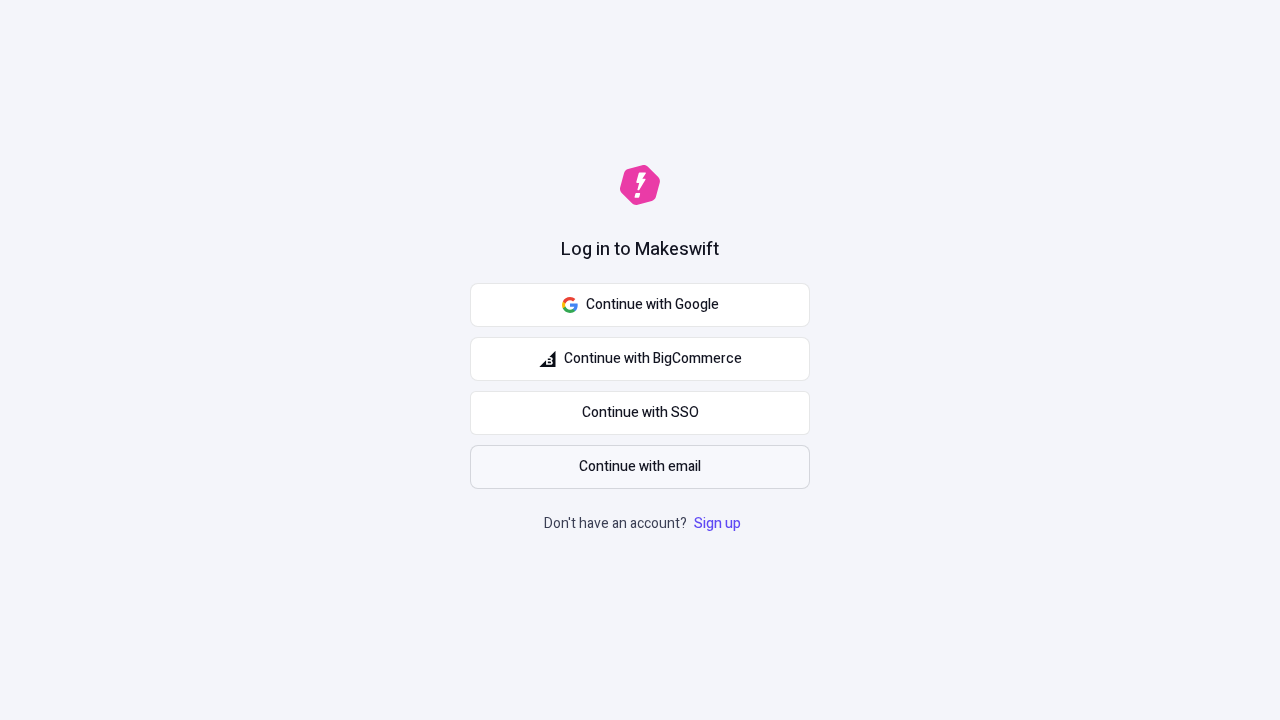 click on "Continue with email" at bounding box center (640, 467) 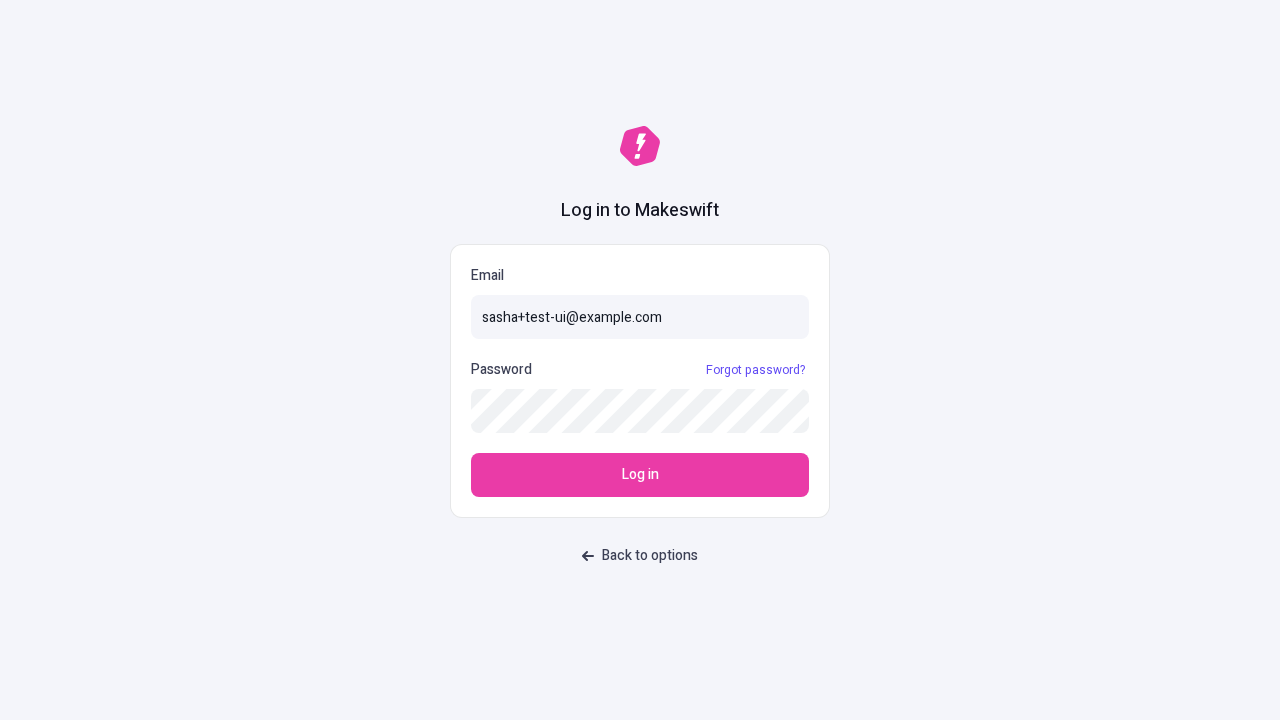 type on "sasha+test-ui@example.com" 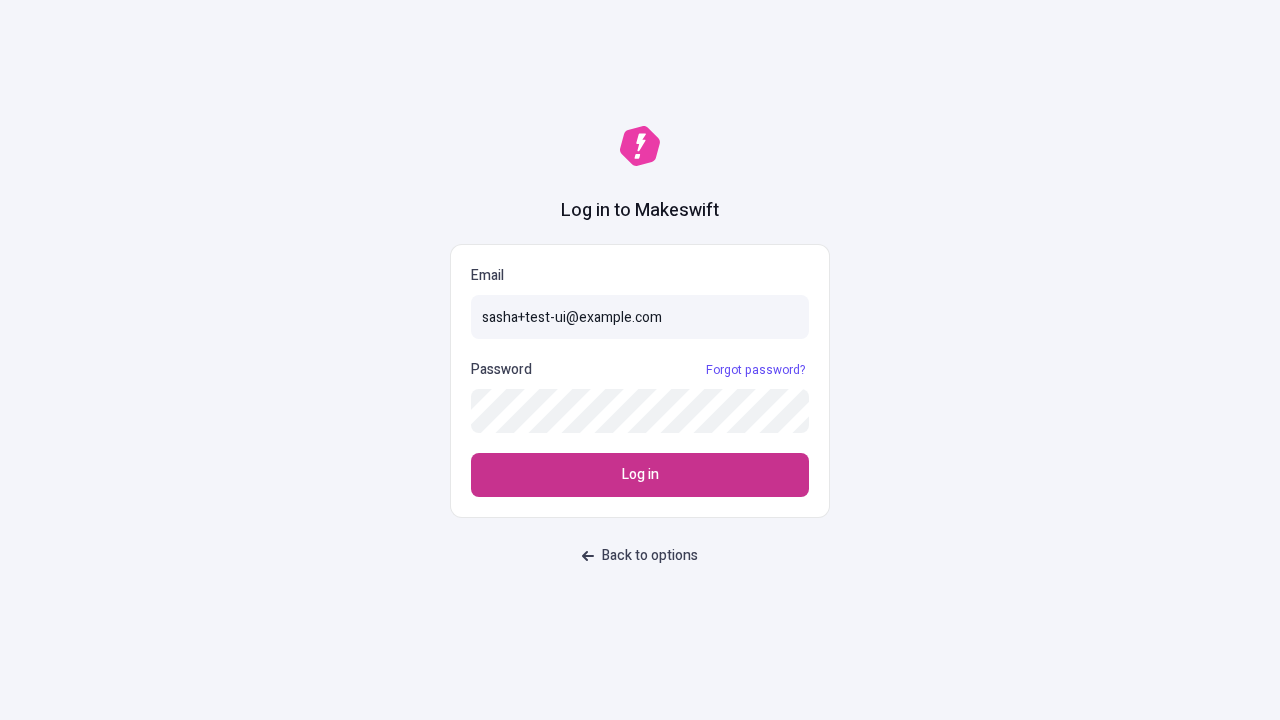 click on "Log in" at bounding box center (640, 475) 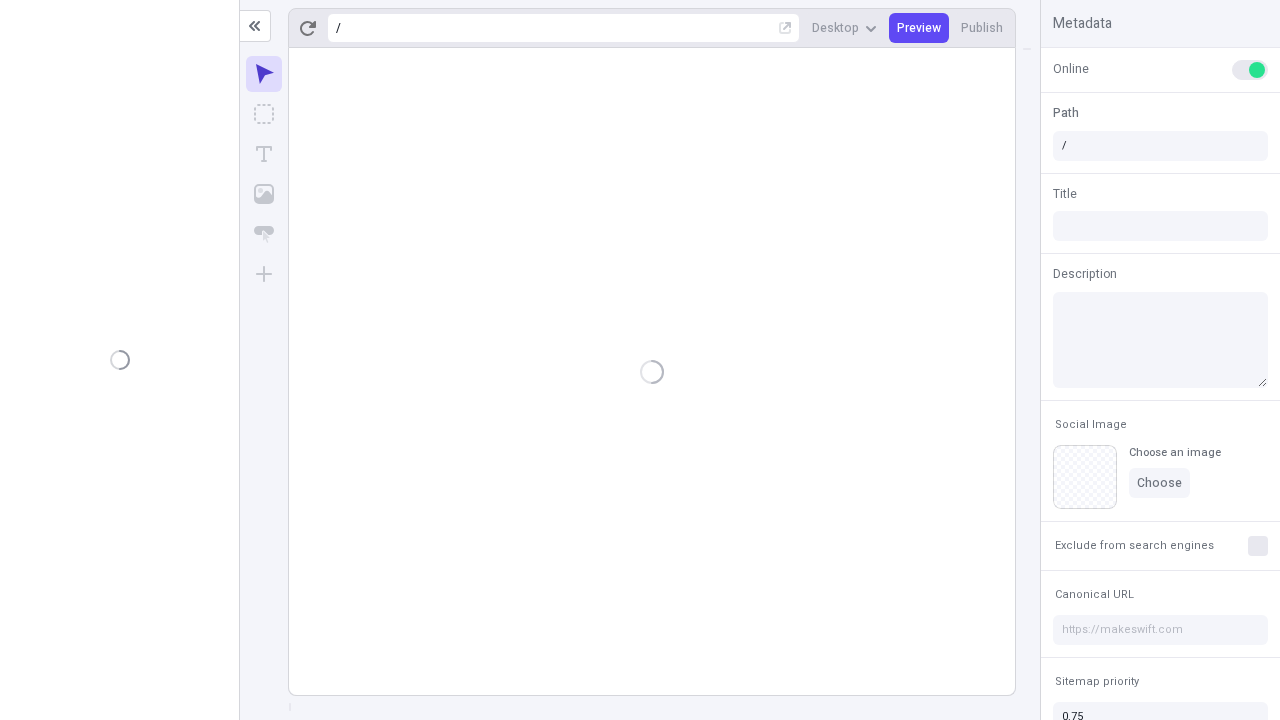 scroll, scrollTop: 0, scrollLeft: 0, axis: both 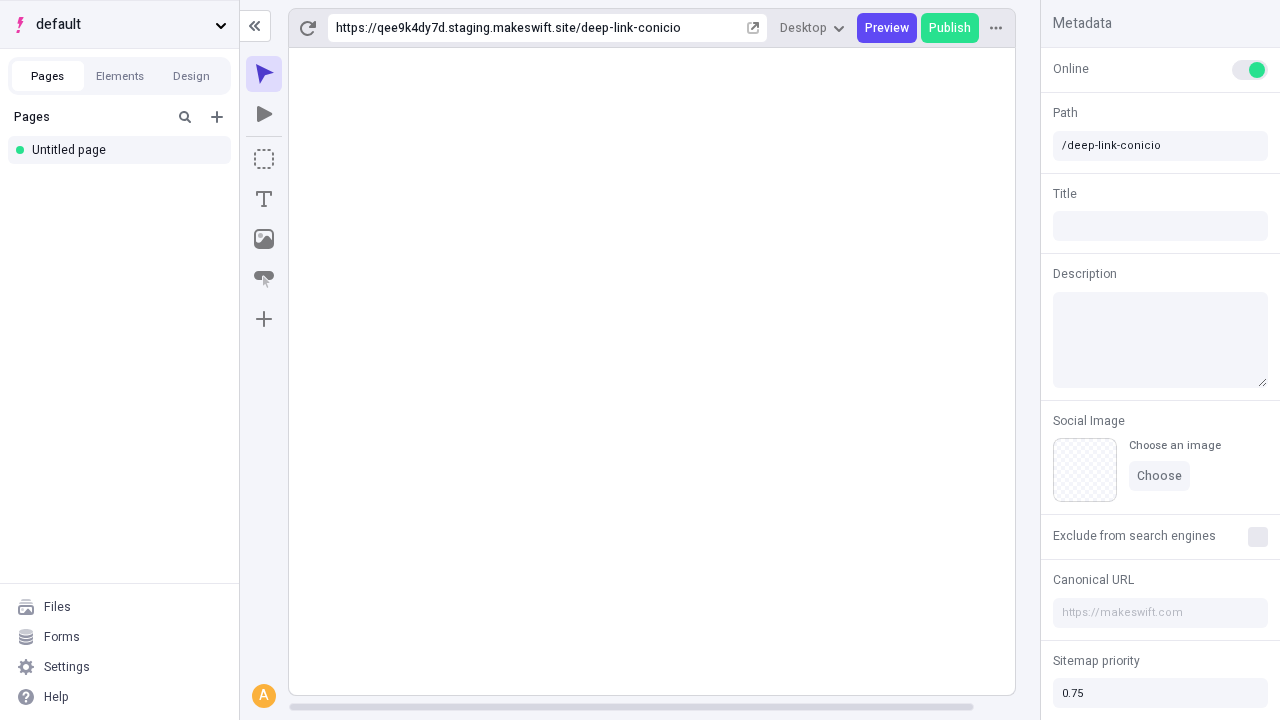 click on "default" at bounding box center [121, 25] 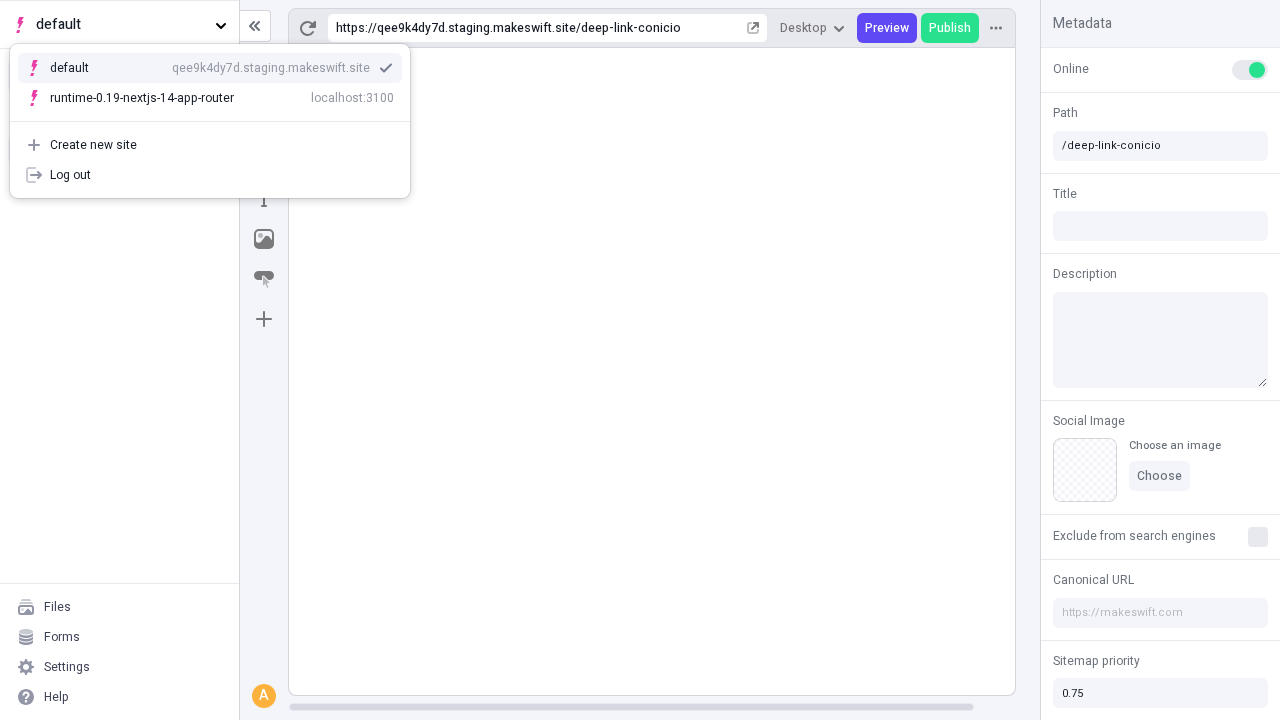 click on "Create new site" at bounding box center (222, 145) 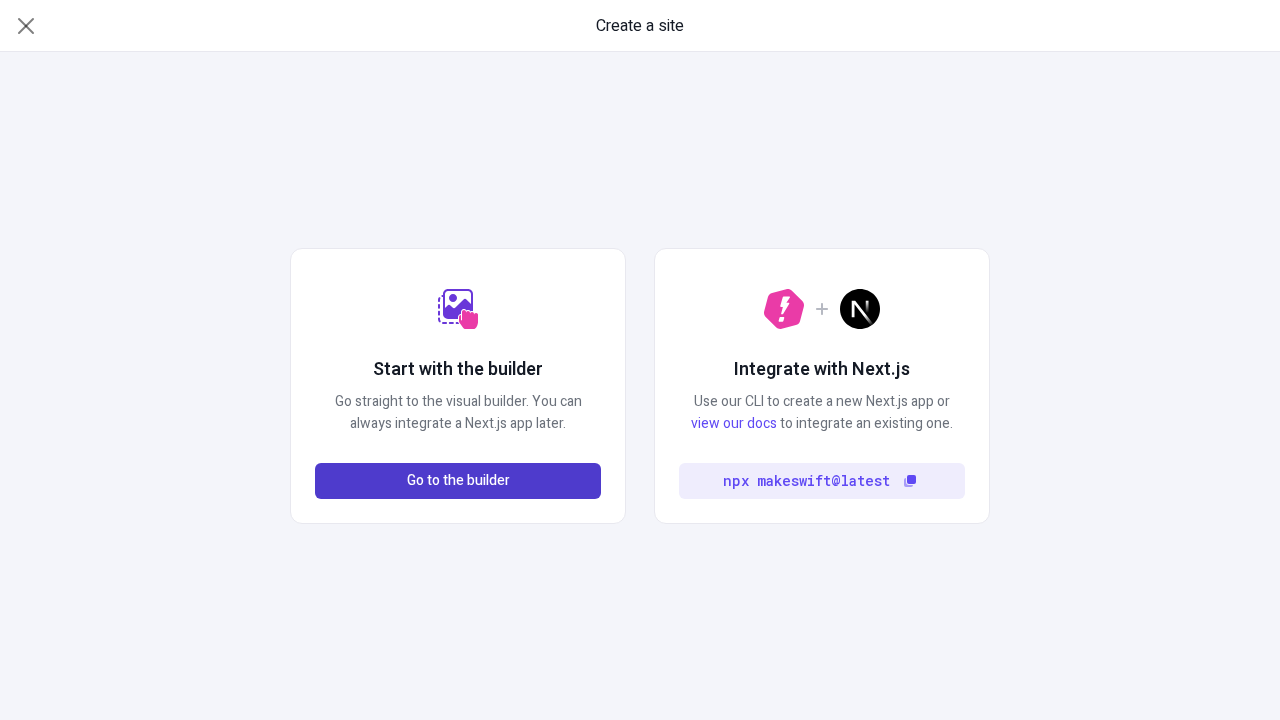 click on "Go to the builder" at bounding box center [458, 481] 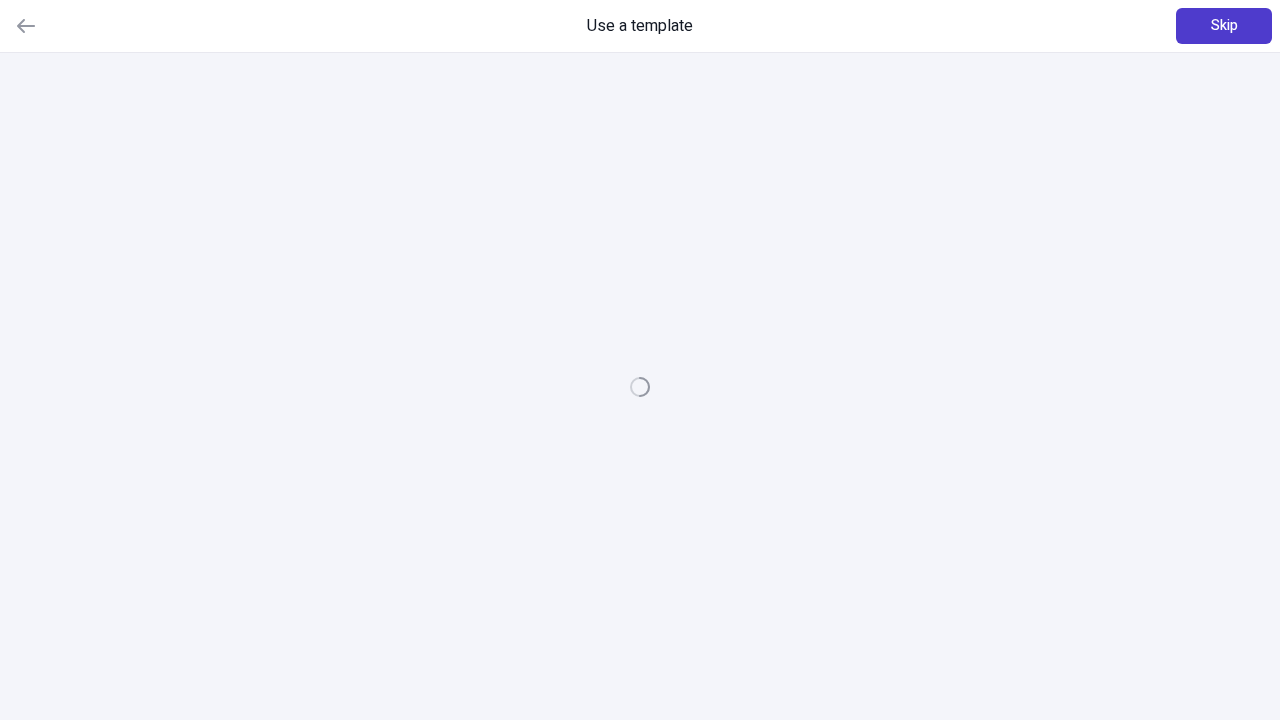 click on "Skip" at bounding box center [1224, 26] 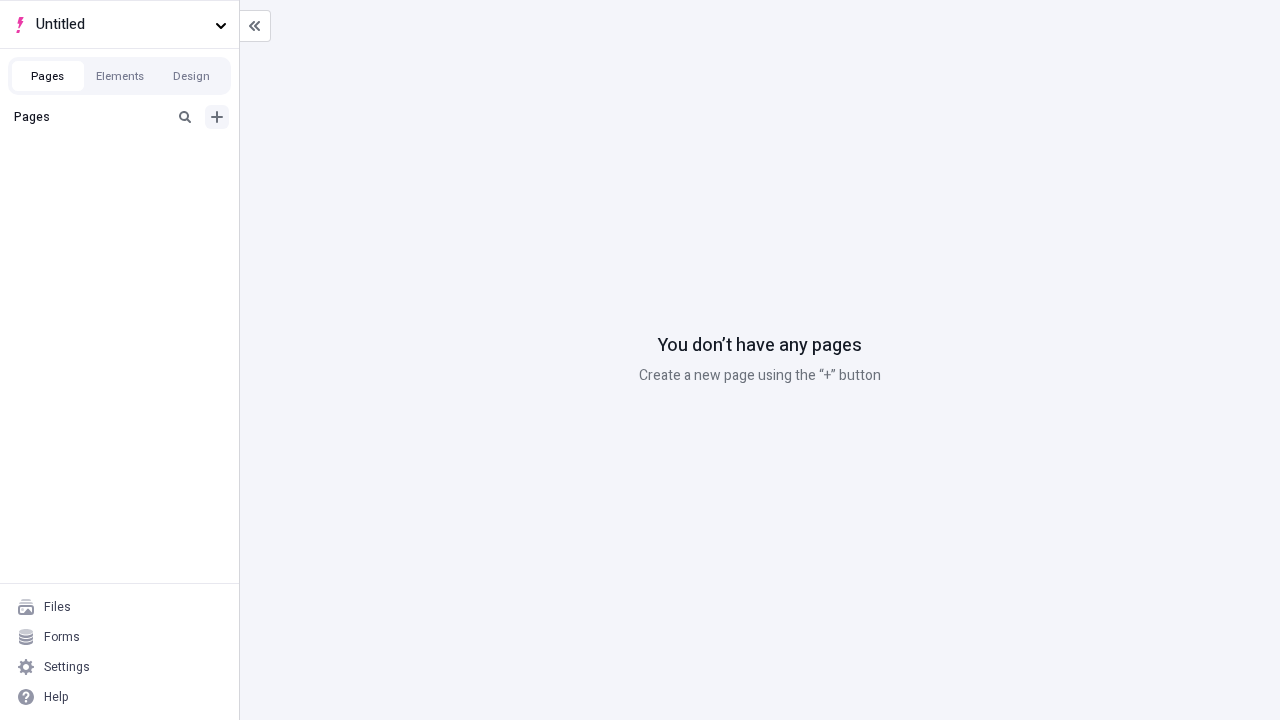 click 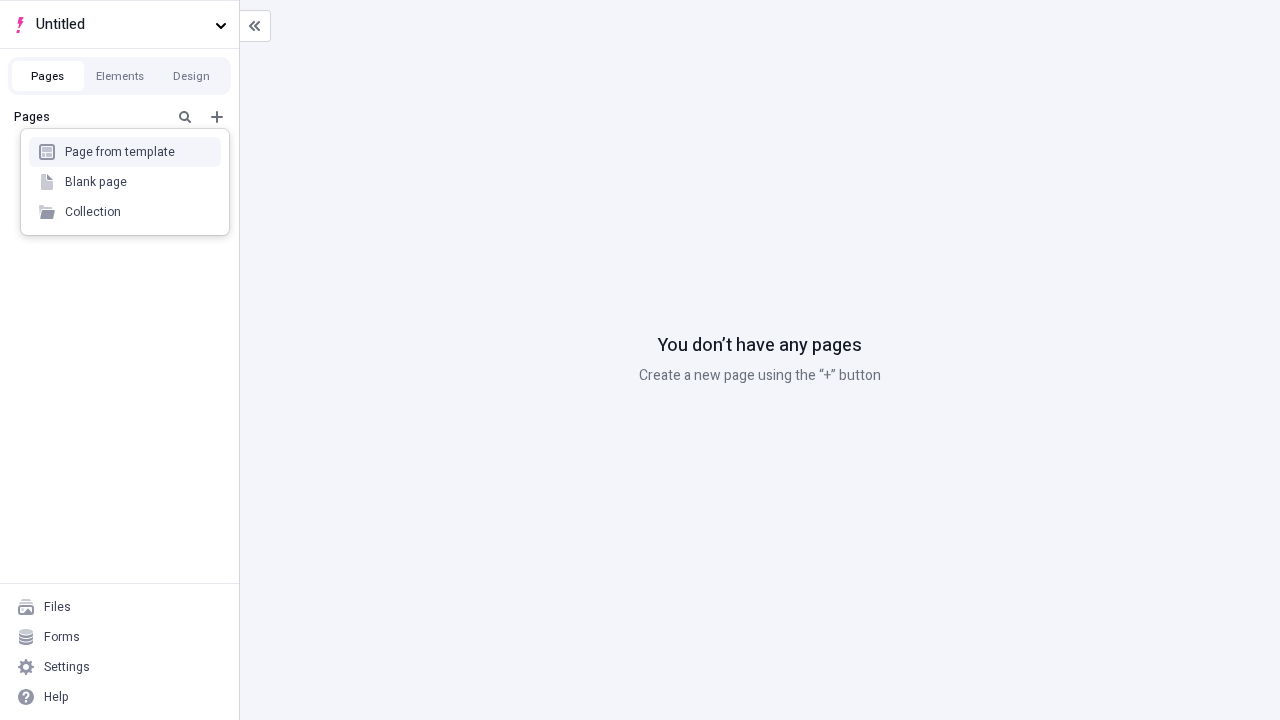 click on "Blank page" at bounding box center (125, 182) 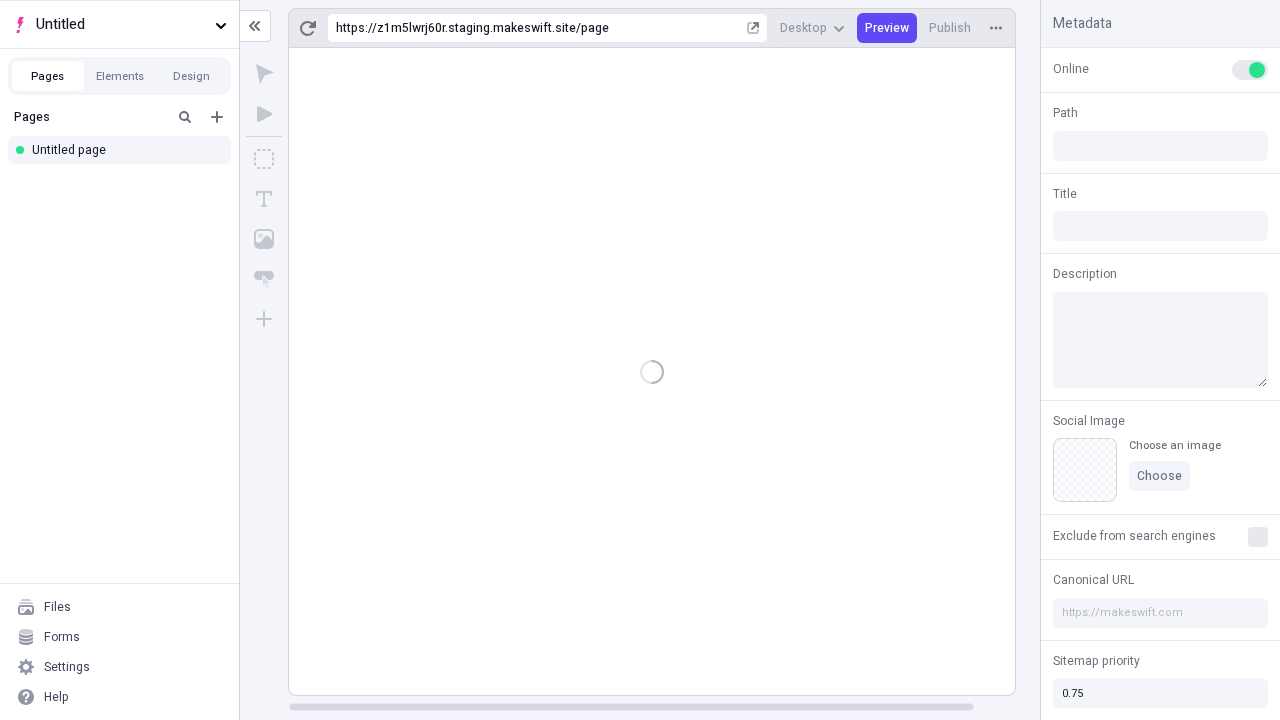 type on "/page" 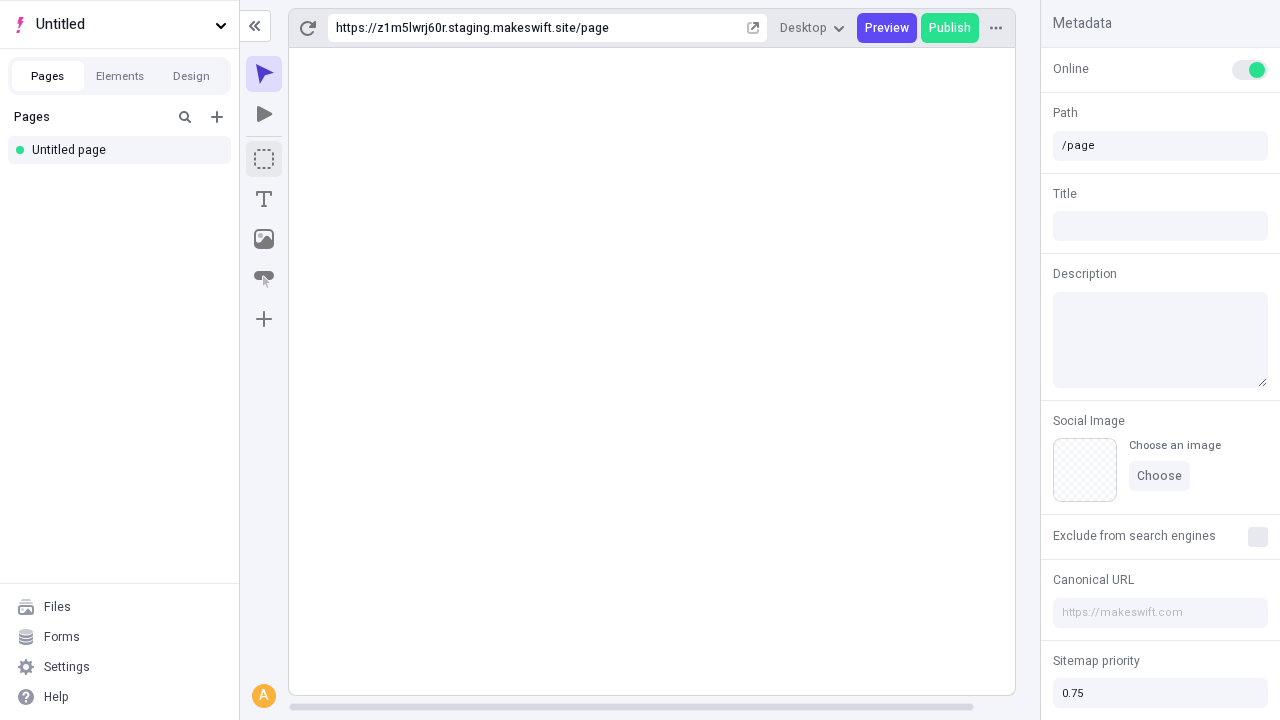 click 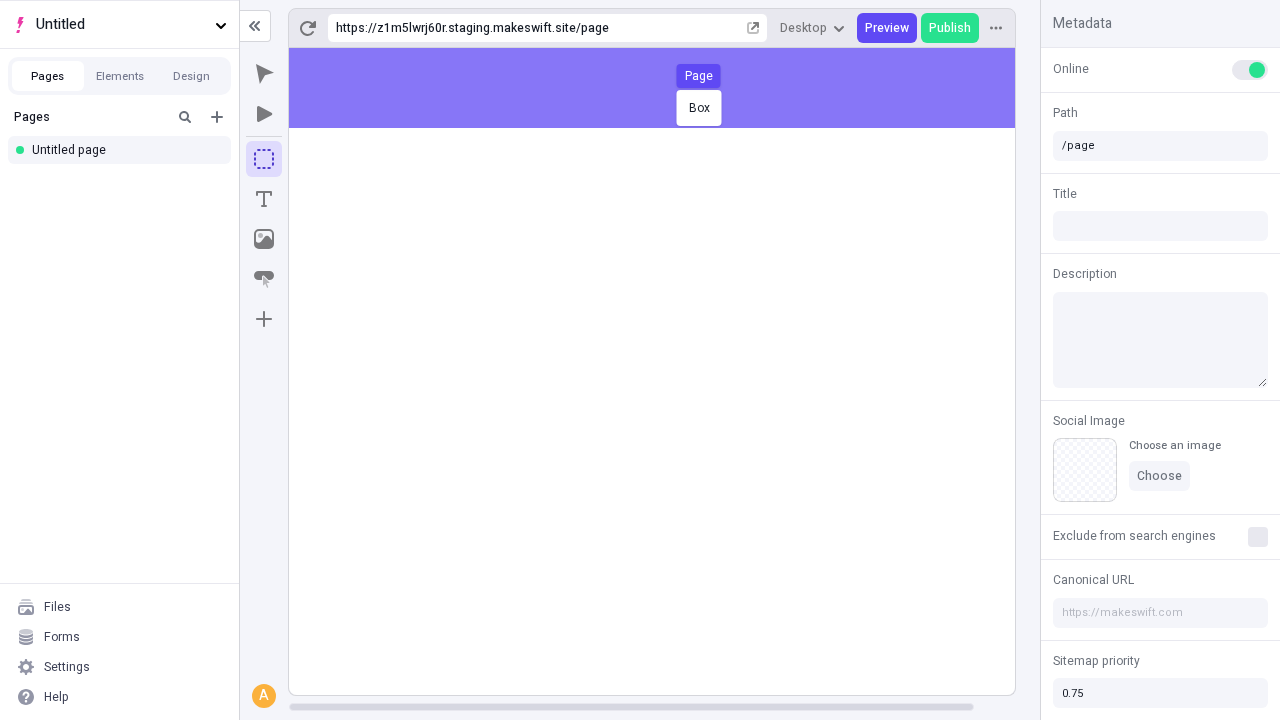 click on "Box Page" at bounding box center [640, 360] 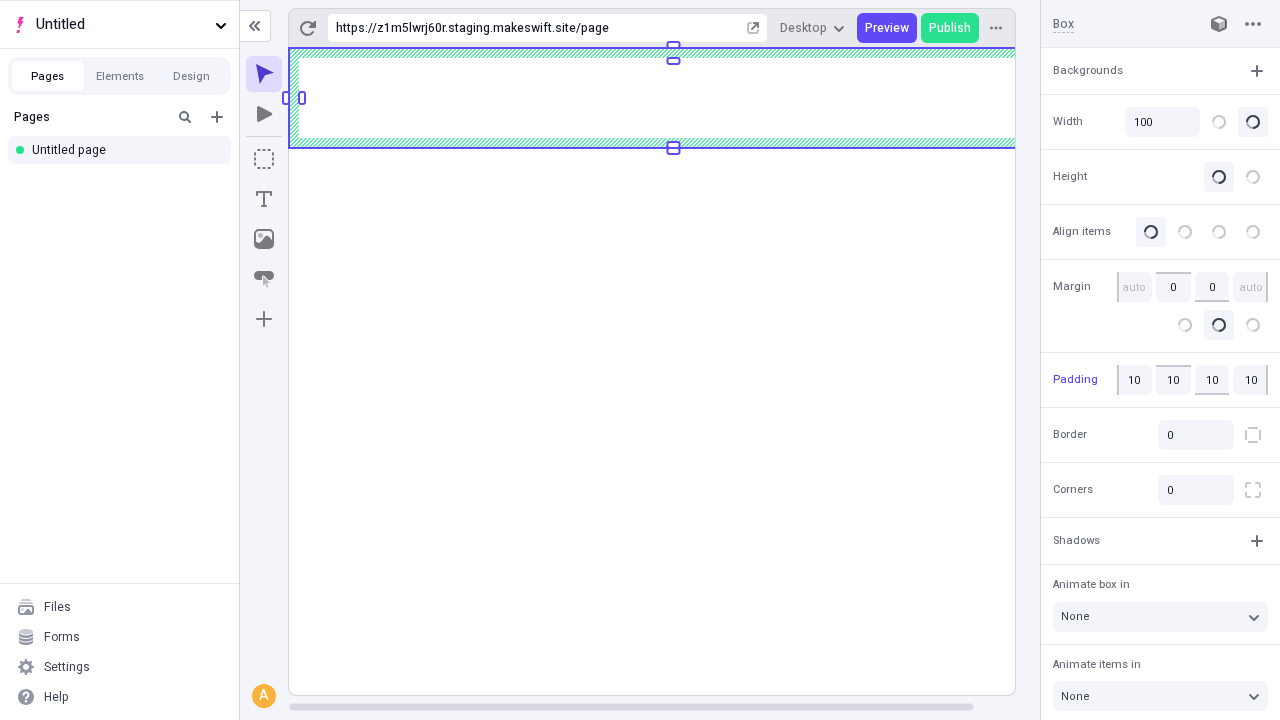 click 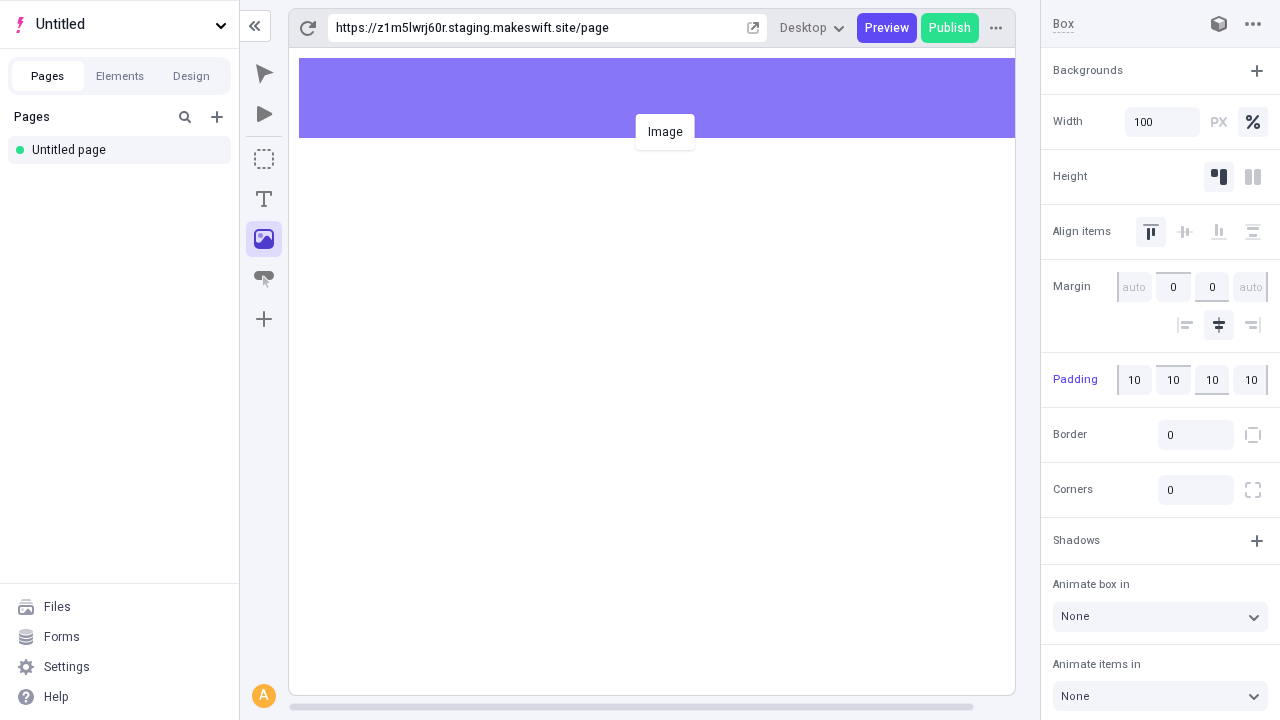 click on "Image" at bounding box center (640, 360) 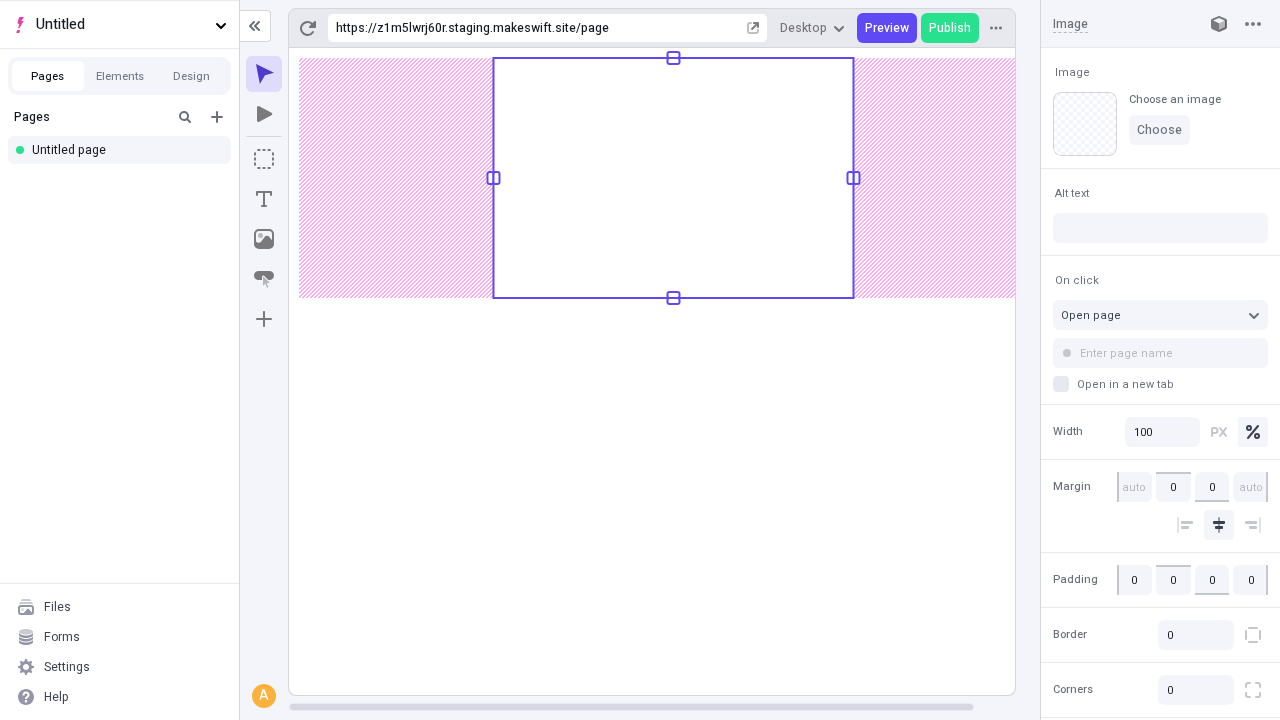 click 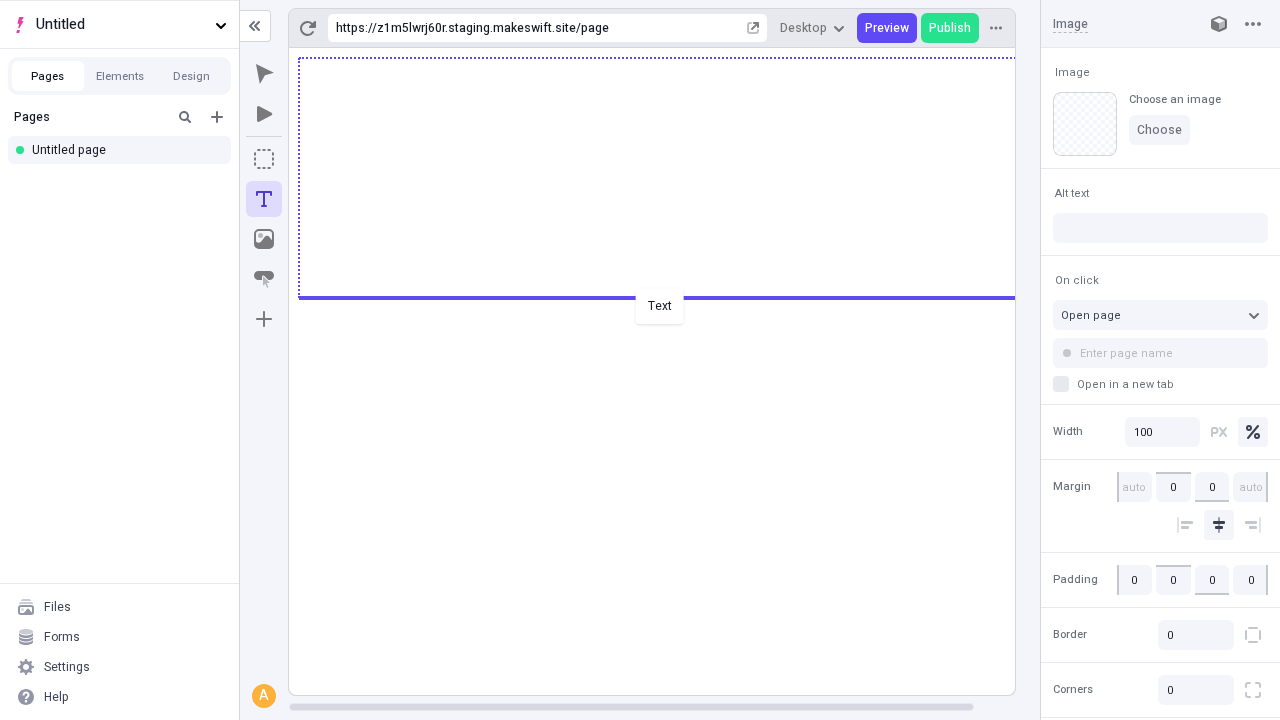 click on "Text" at bounding box center [640, 360] 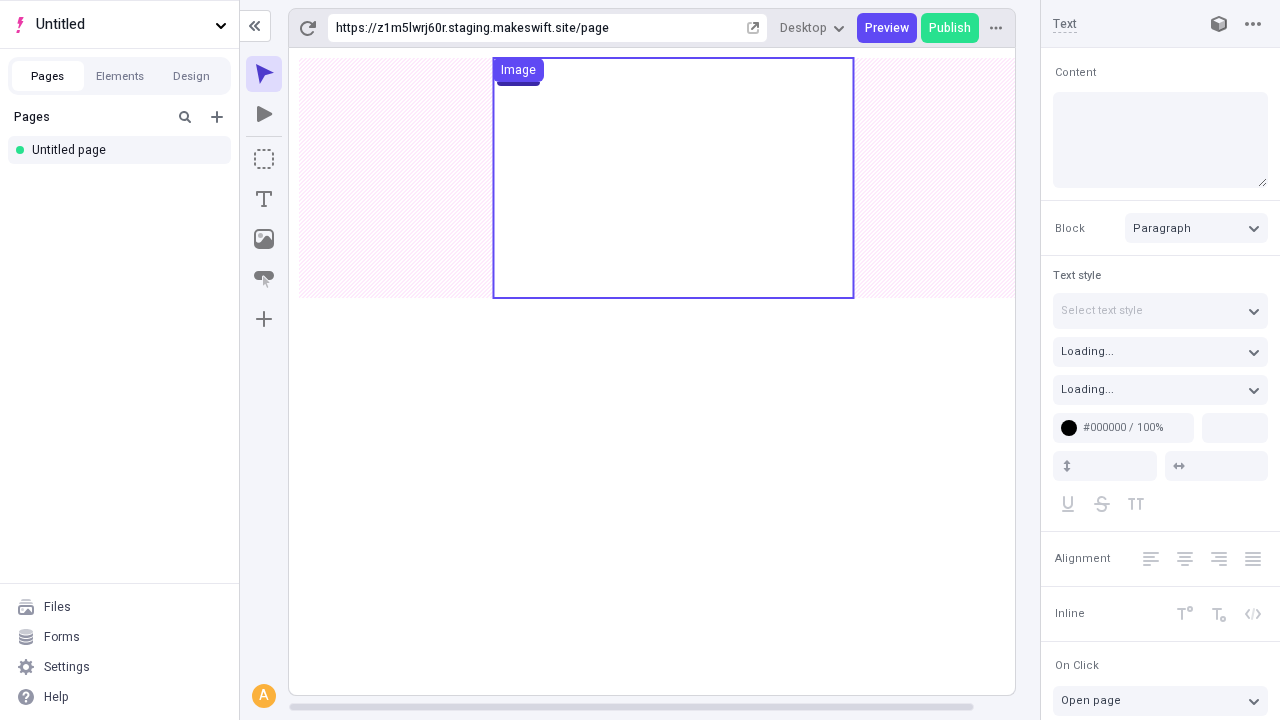 type on "18" 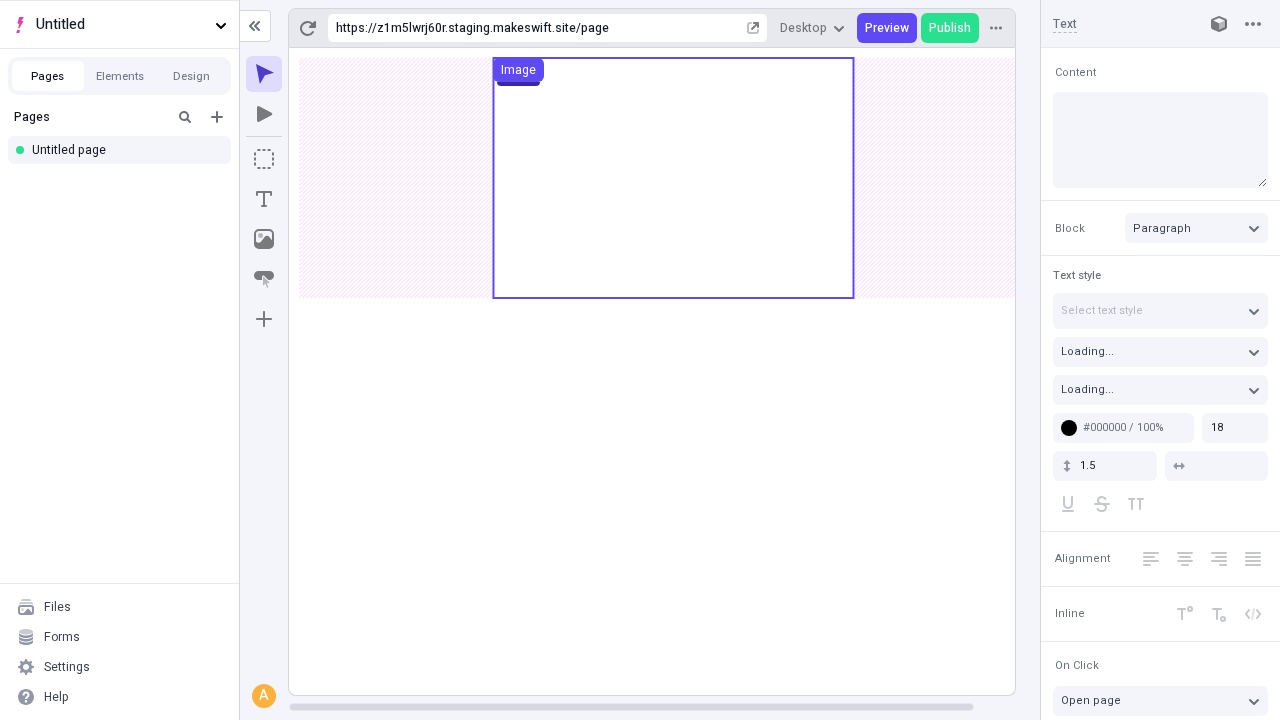 type on "Dynamically pursue state of the art channels, then professionally grow interoperable customer service, to phosfluorescently enhance parallel infomediaries." 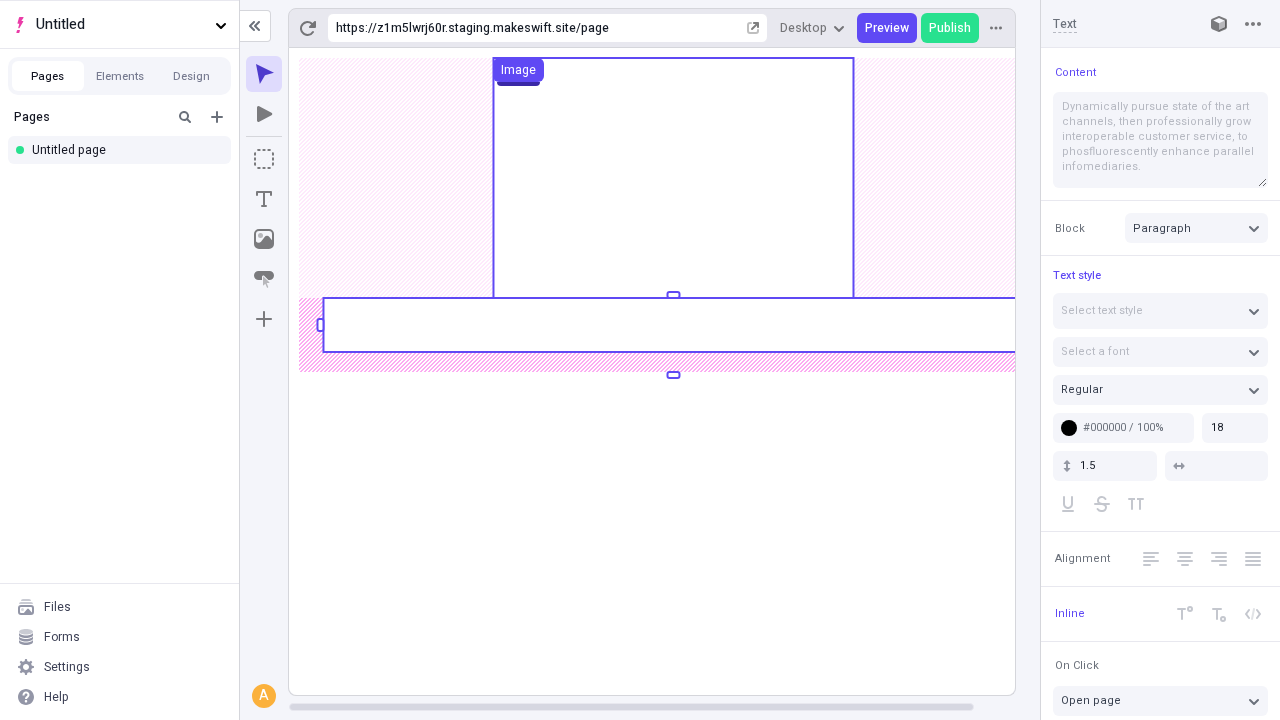 click 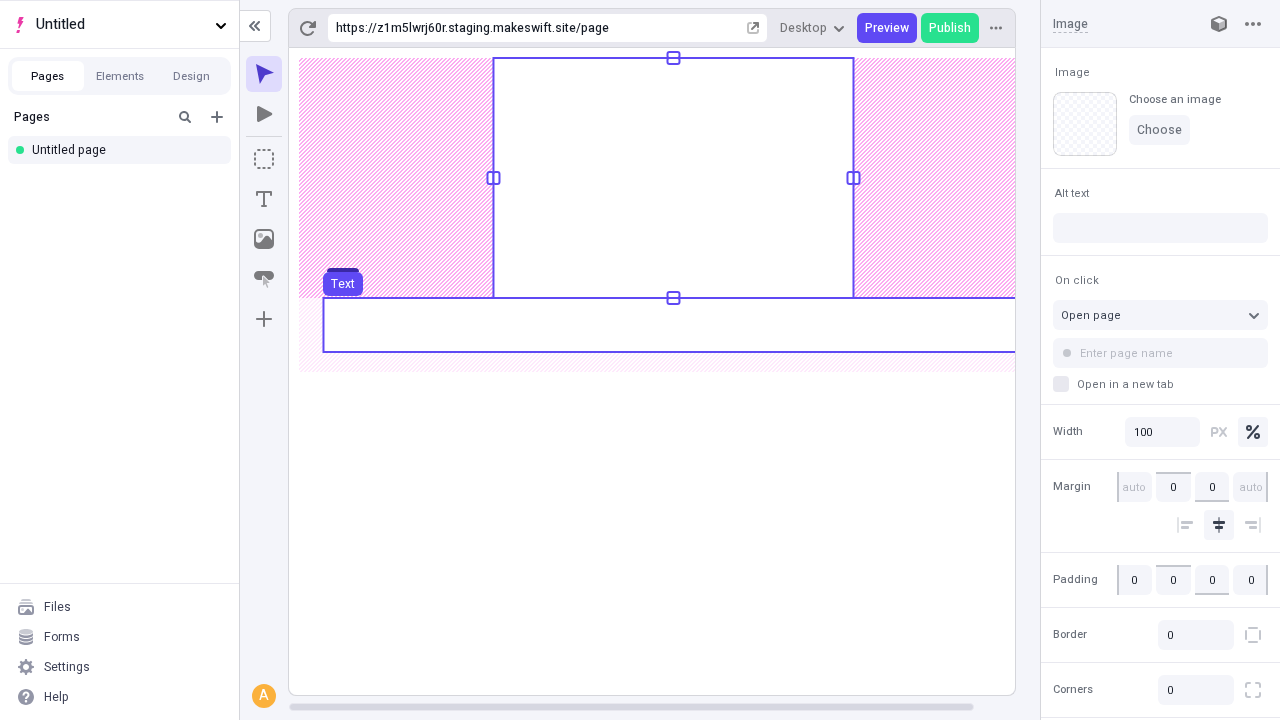 click 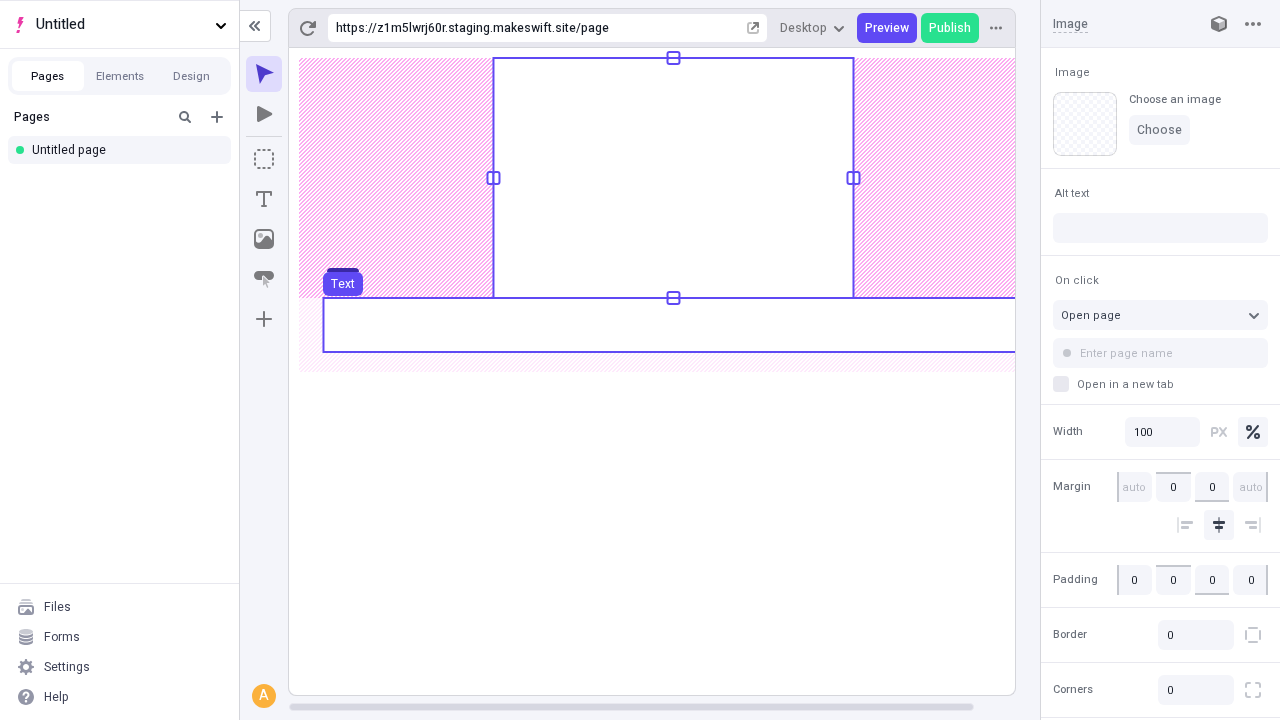 click 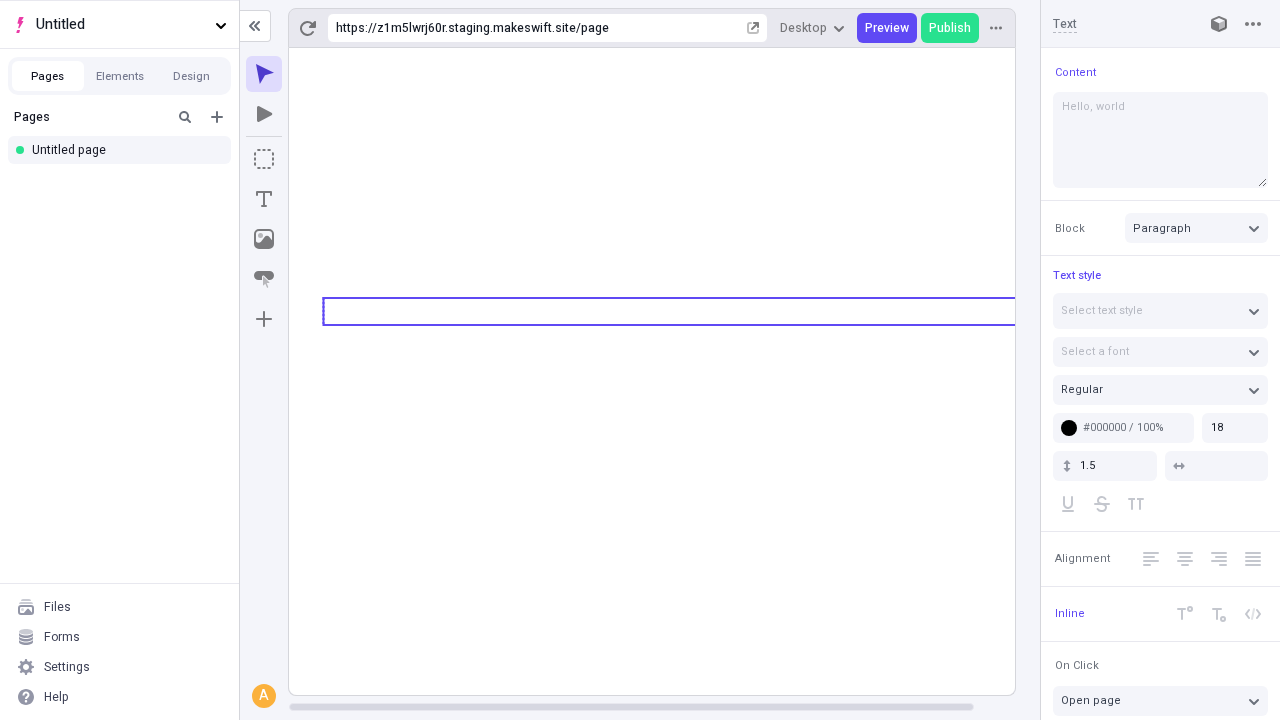 type on "Hello, world!" 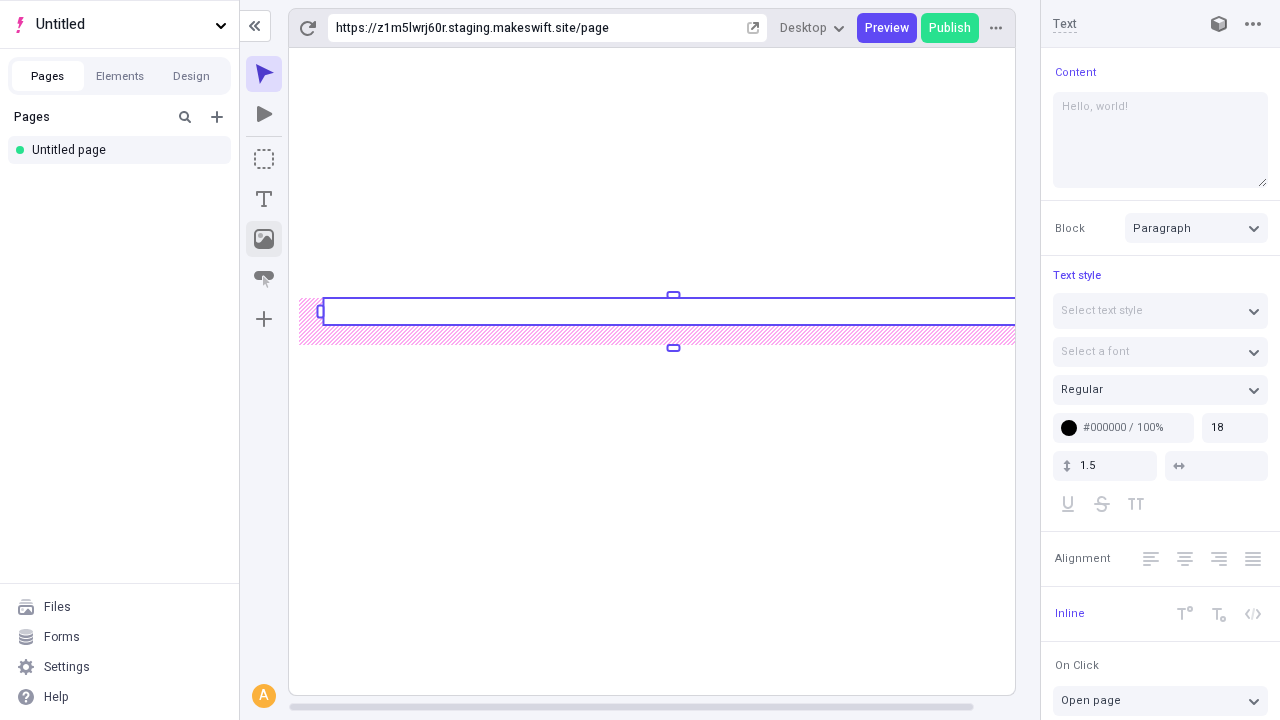 click 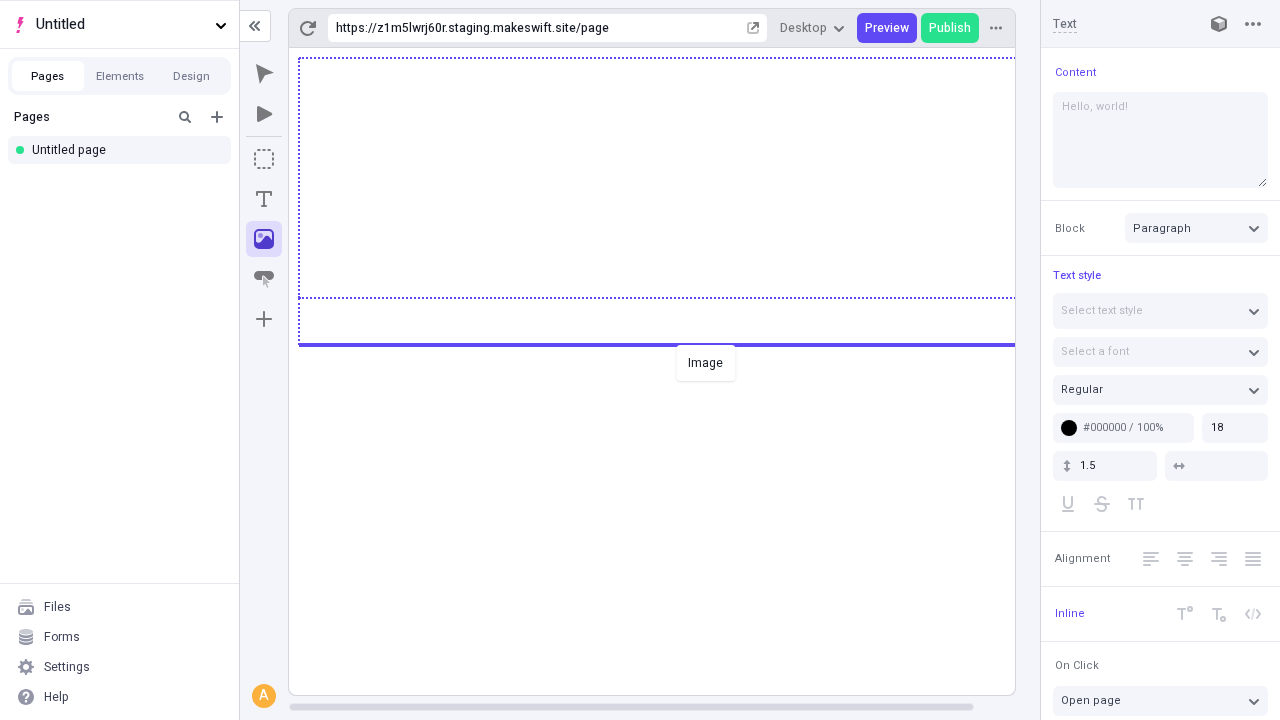 click on "Image" at bounding box center (640, 360) 